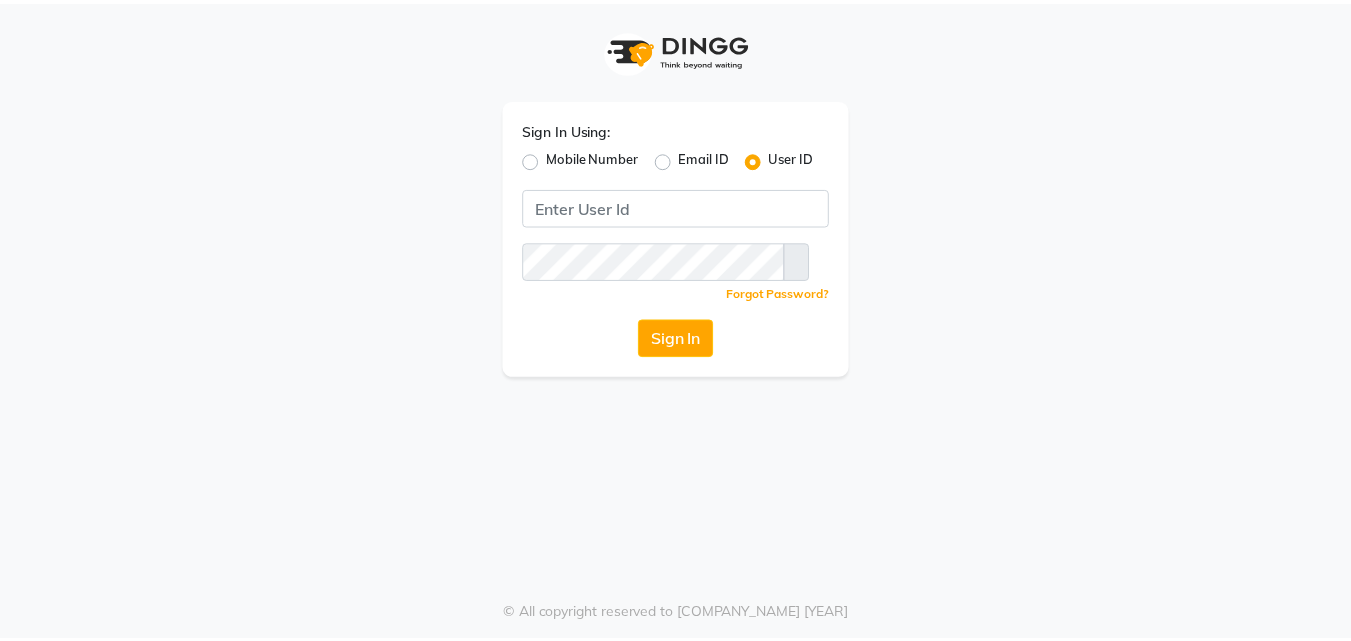 scroll, scrollTop: 0, scrollLeft: 0, axis: both 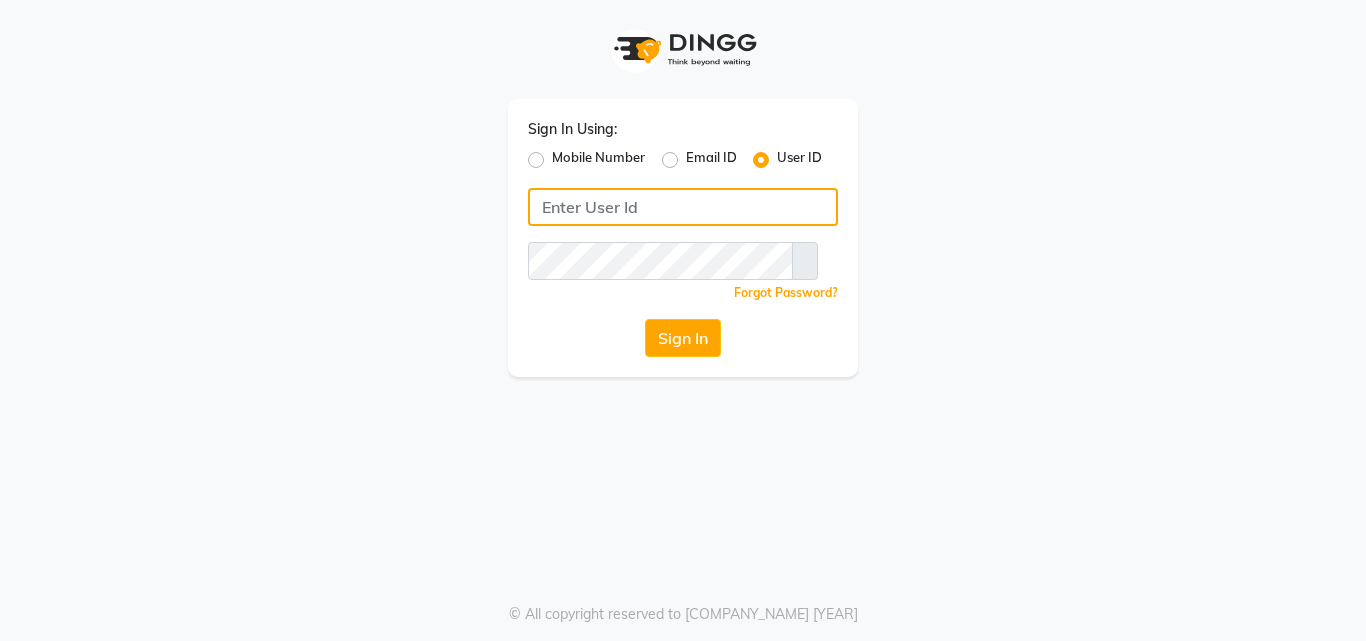type on "Mobile : [PHONE]" 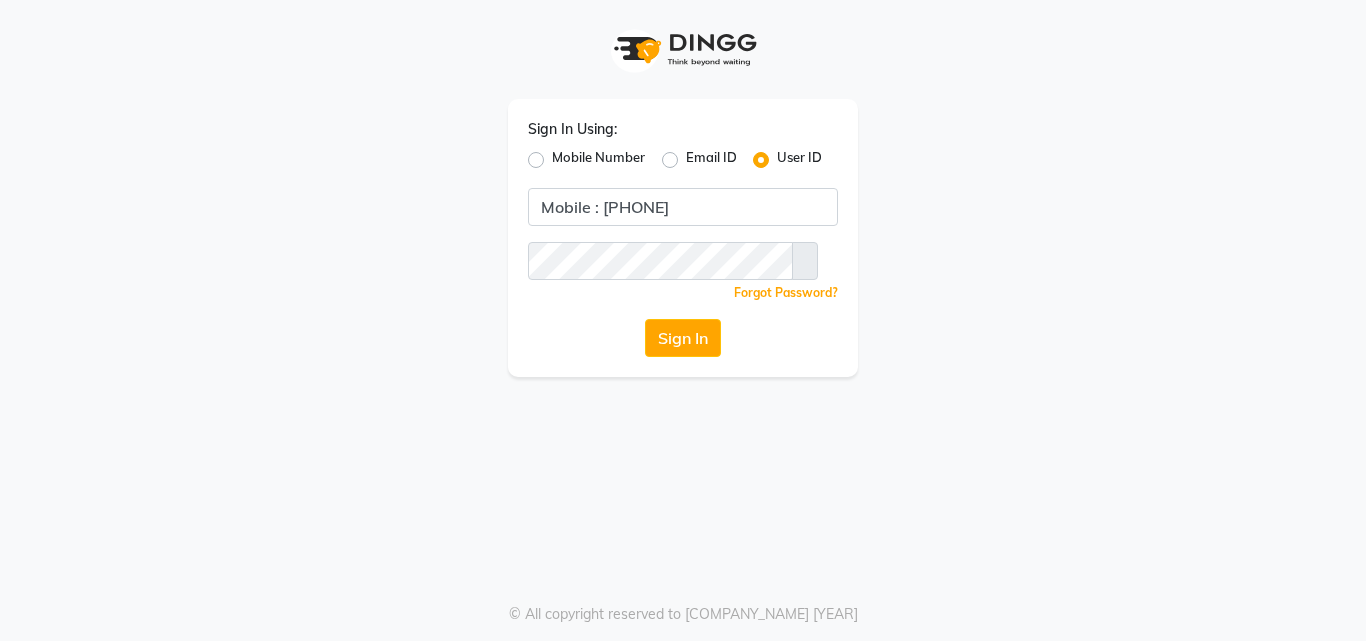click on "Mobile Number" at bounding box center [586, 160] 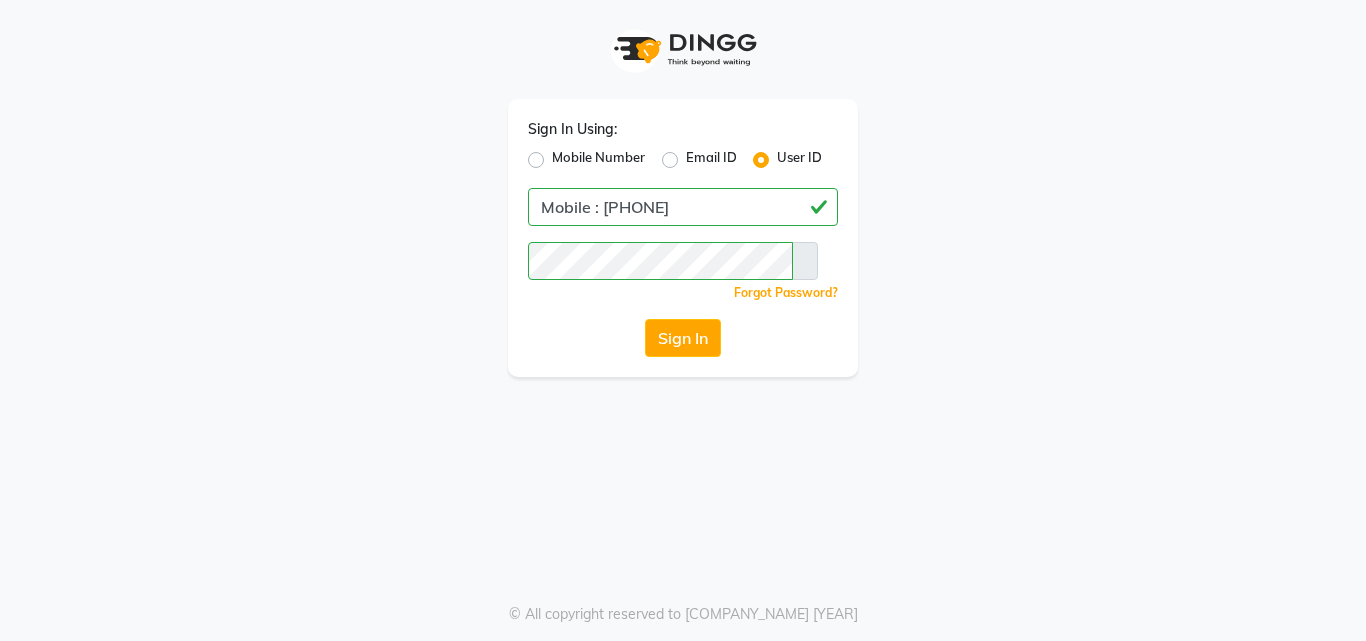 click on "Mobile Number" at bounding box center (598, 160) 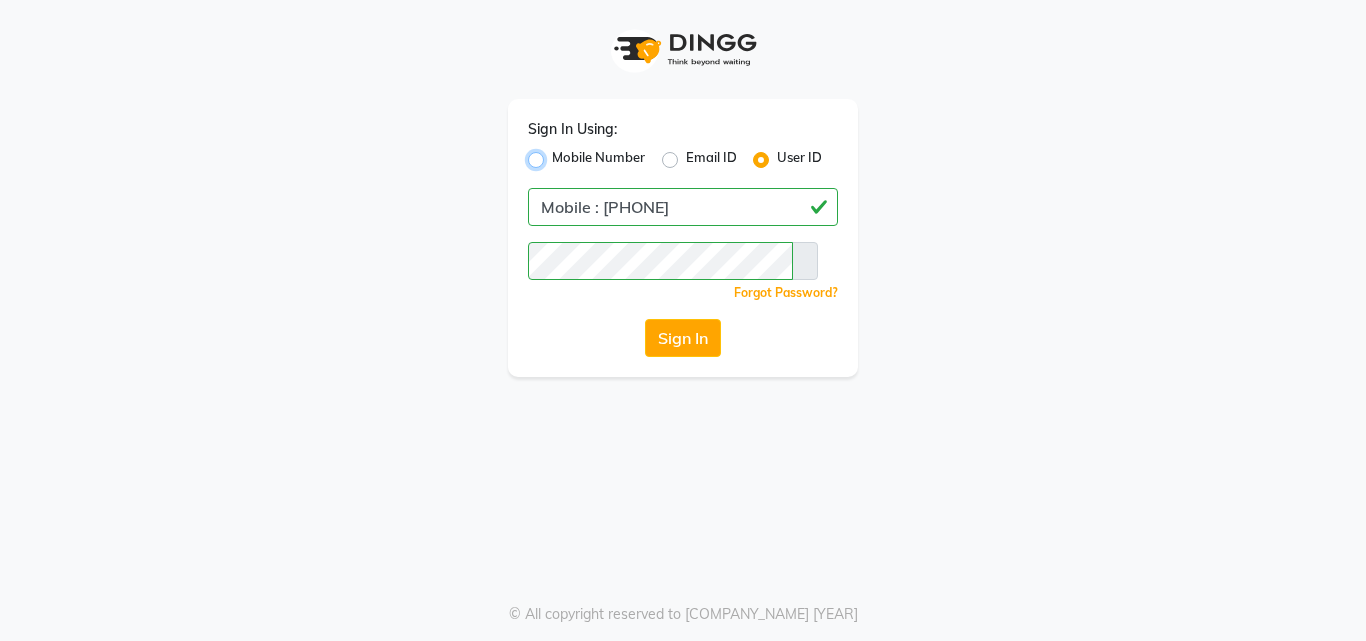 click on "Mobile Number" at bounding box center (558, 154) 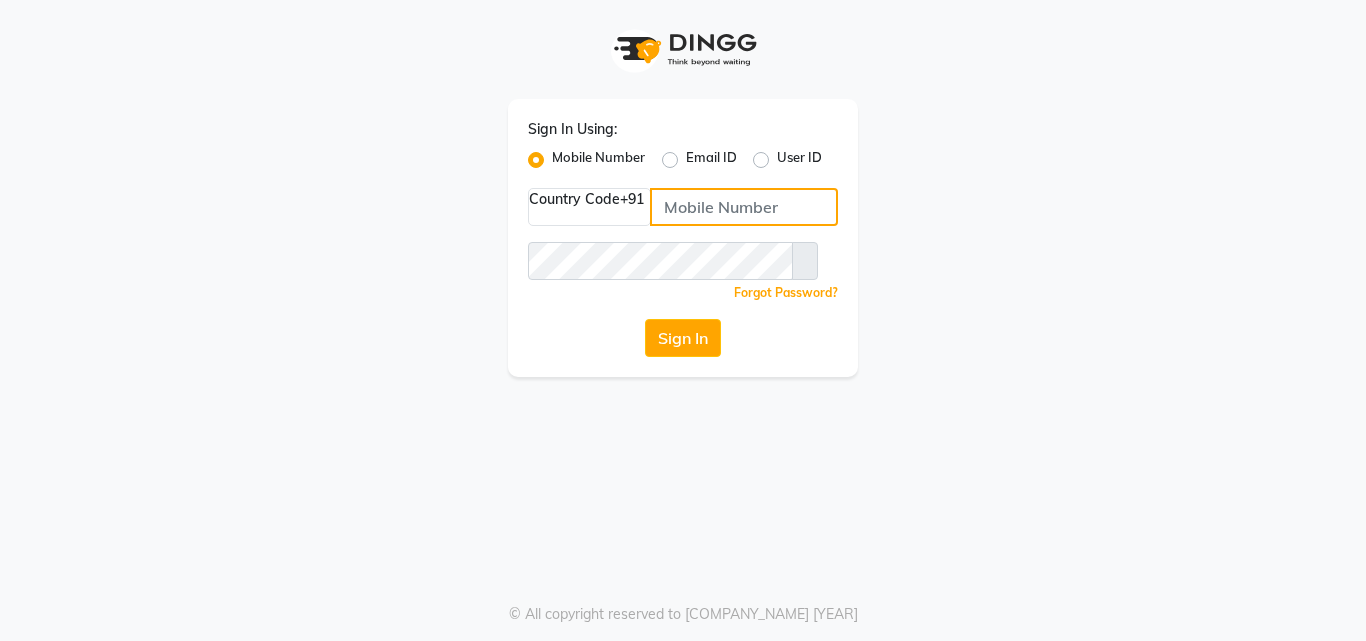 click at bounding box center [744, 207] 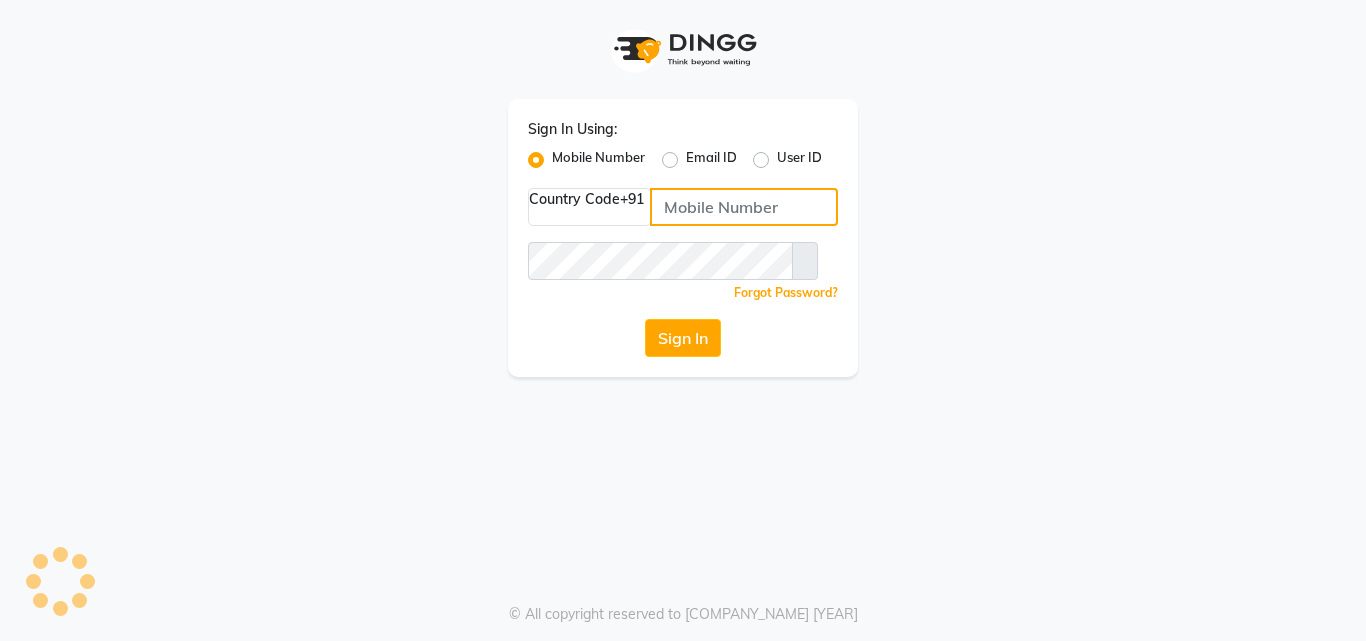 type on "Mobile : [PHONE]" 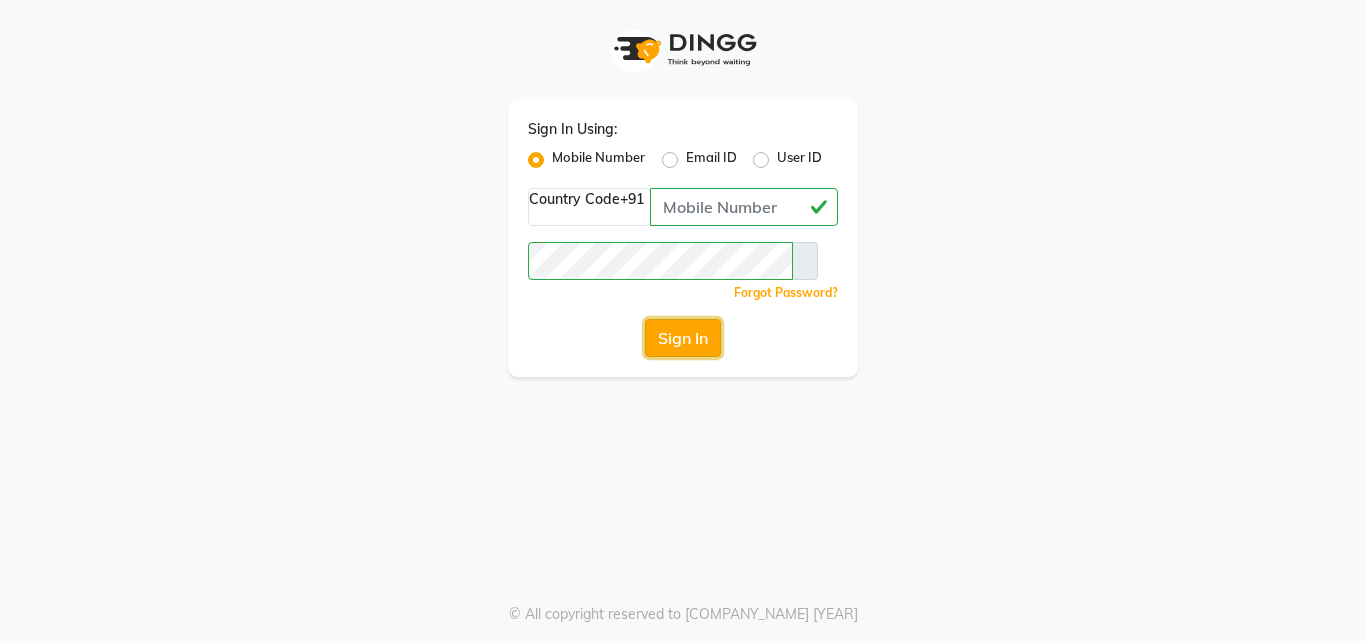 click on "Sign In" at bounding box center (683, 338) 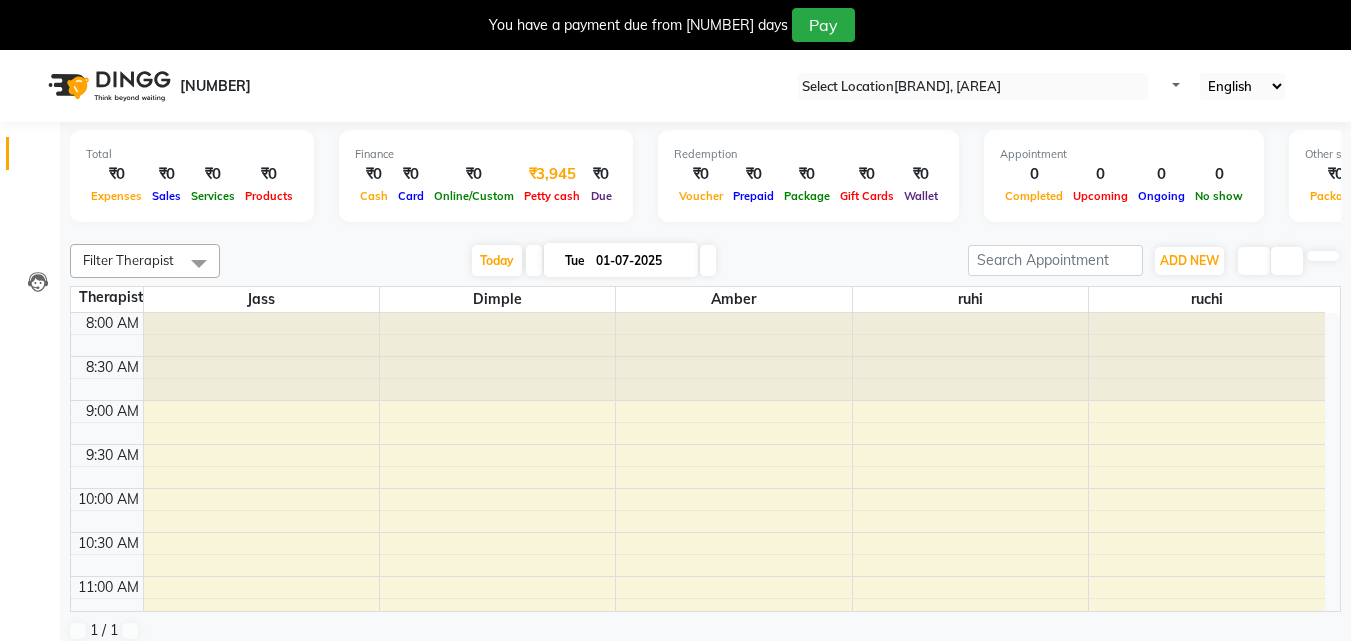 scroll, scrollTop: 0, scrollLeft: 0, axis: both 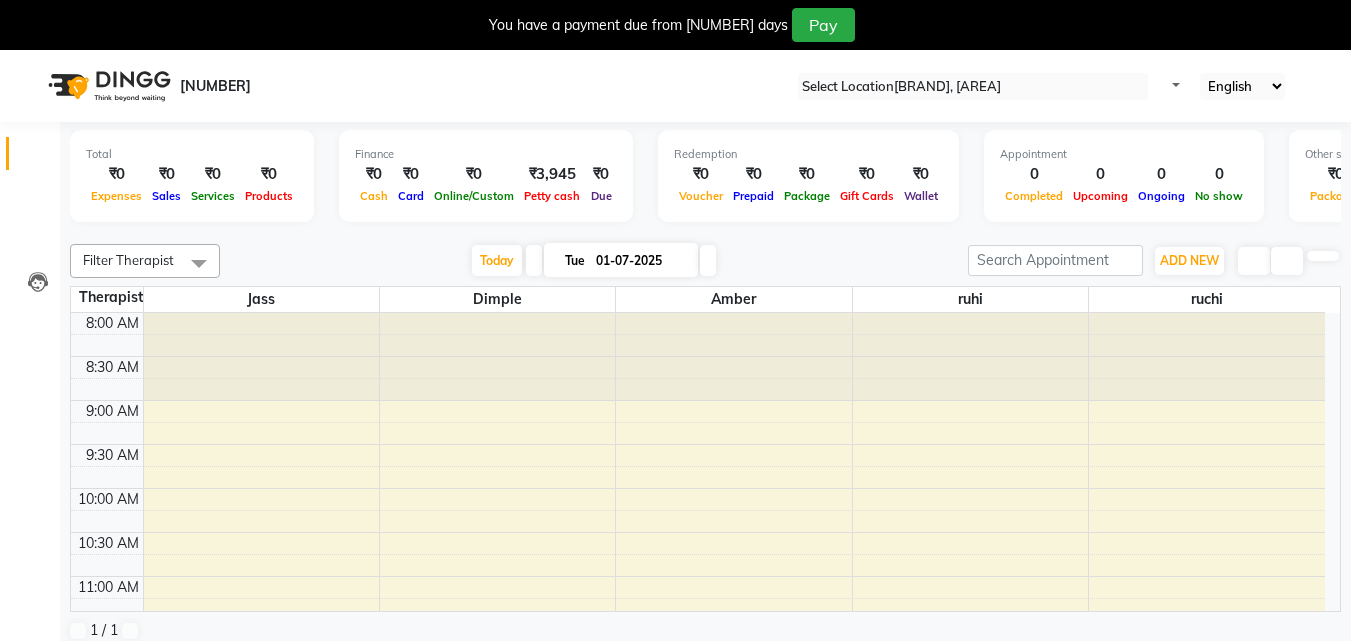 click at bounding box center (1335, 8) 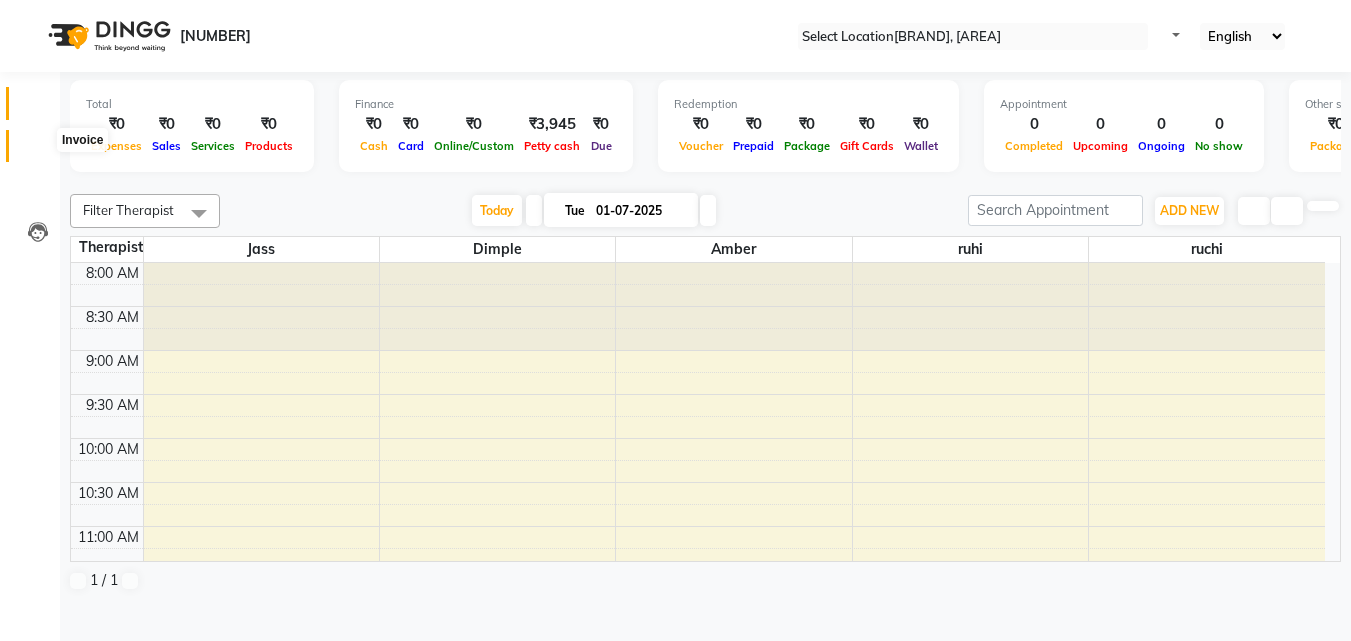 click at bounding box center (38, 151) 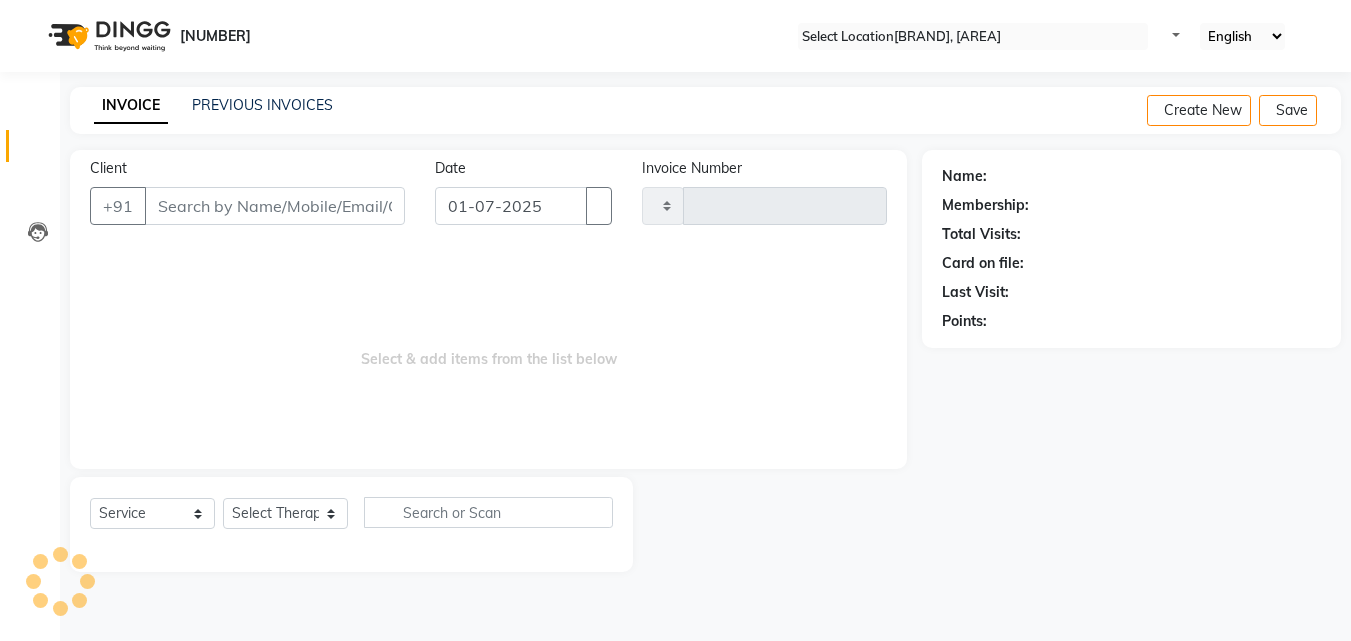 click on "Client +91" at bounding box center [247, 199] 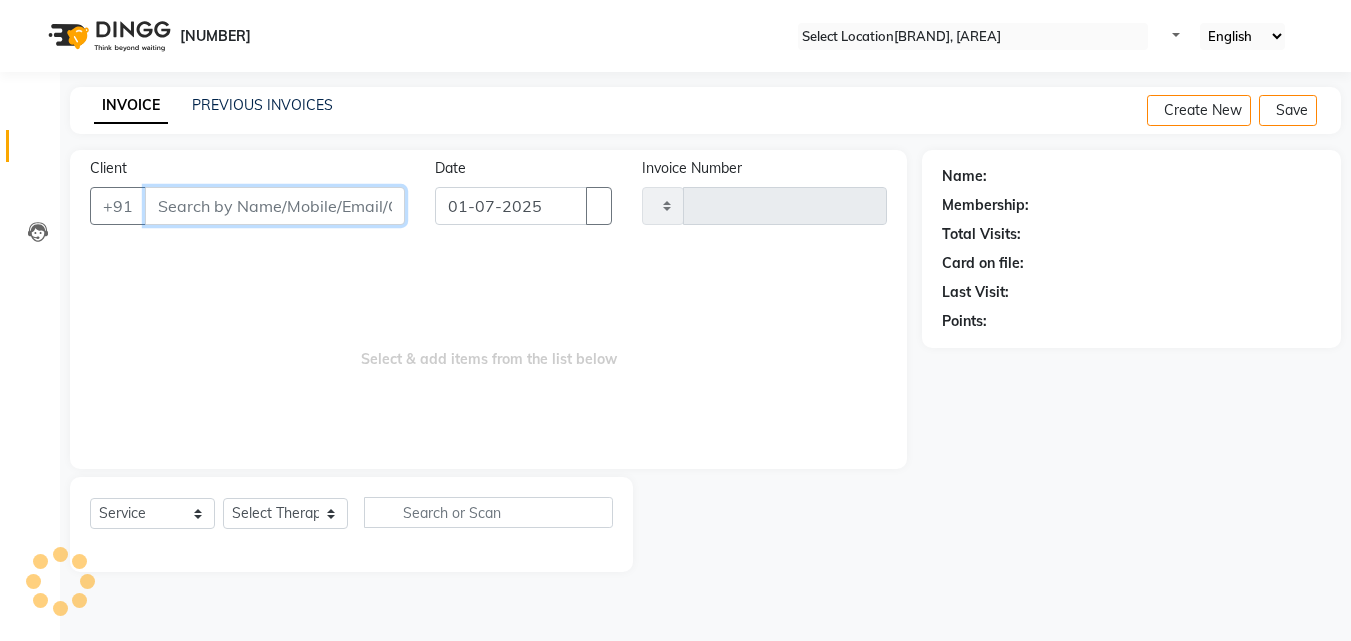 click on "Client" at bounding box center [275, 206] 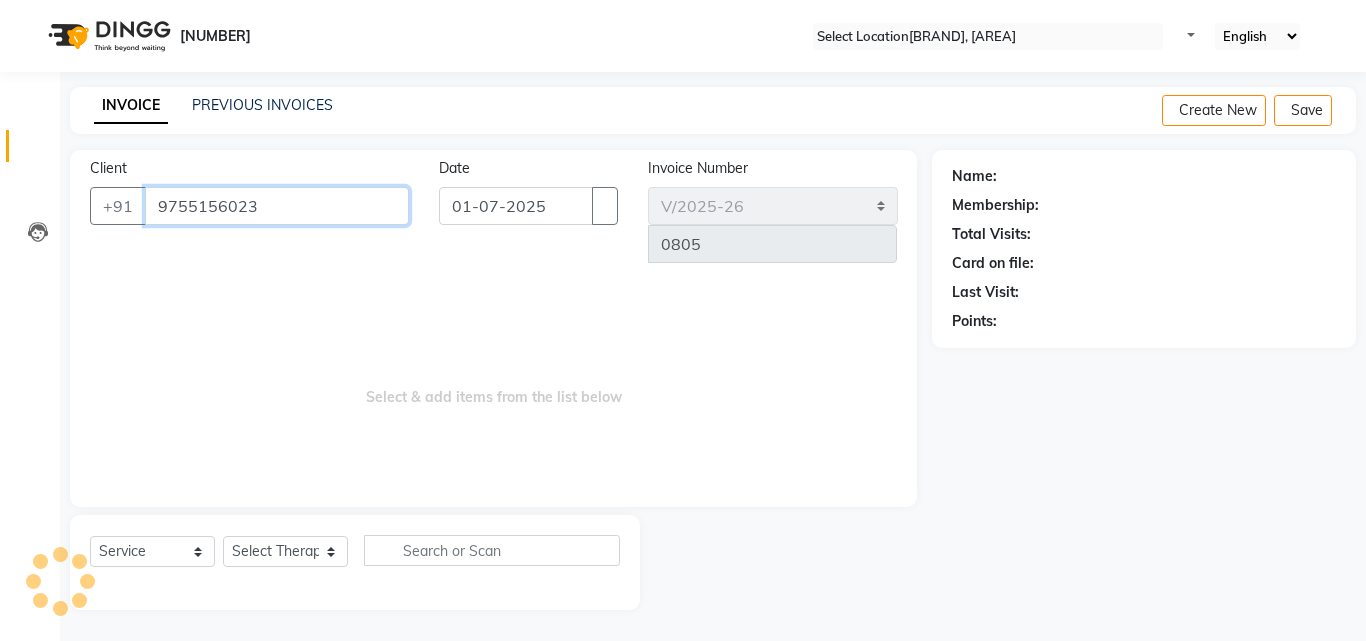 type on "9755156023" 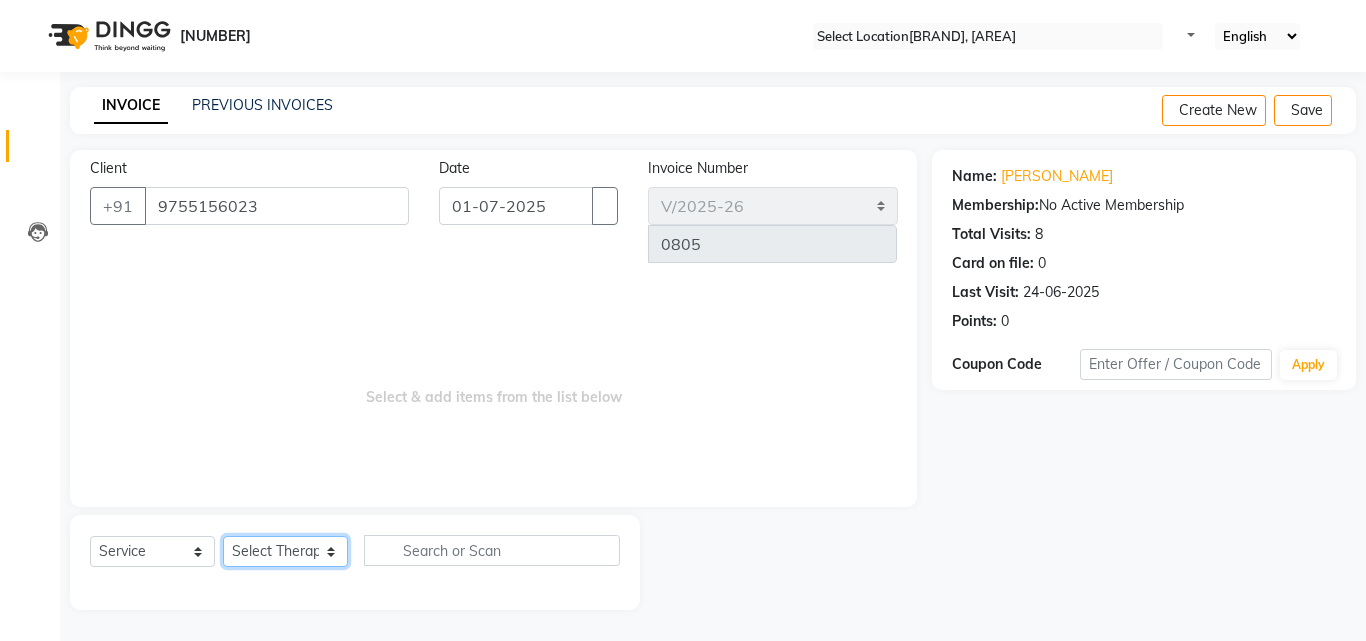 click on "Select Therapist [PERSON_NAME] [PERSON_NAME] [PERSON_NAME] [PERSON_NAME] [PERSON_NAME]" at bounding box center (285, 551) 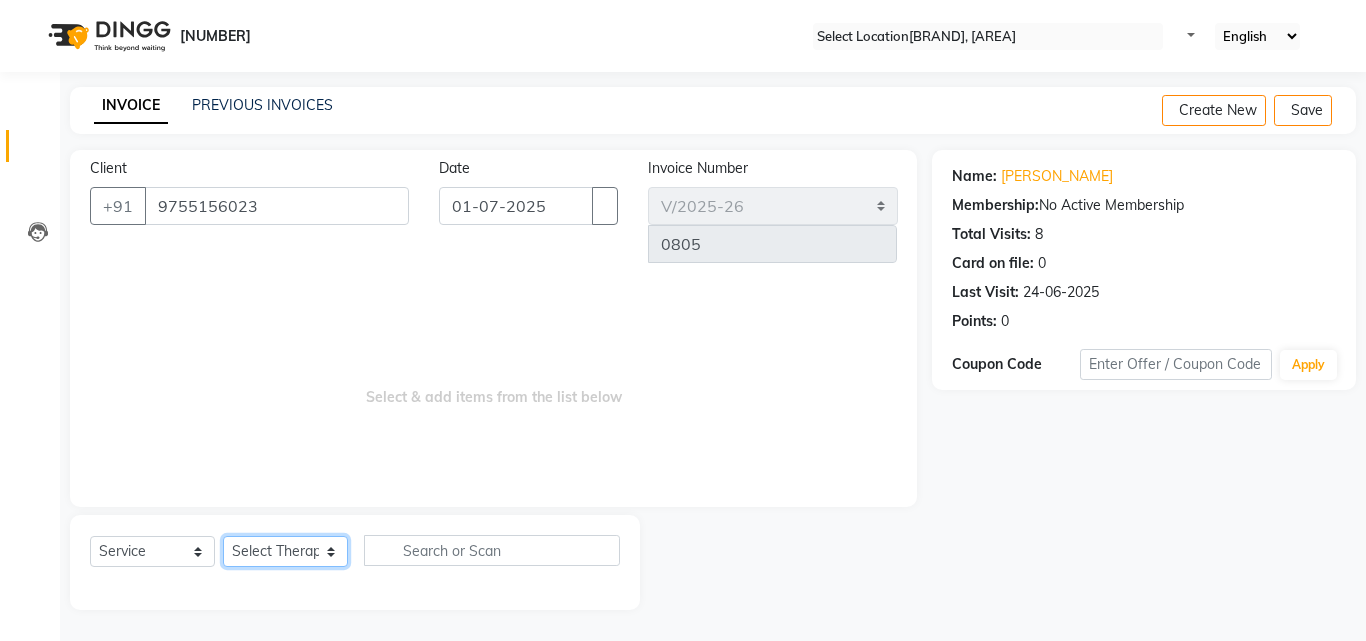 select on "68685" 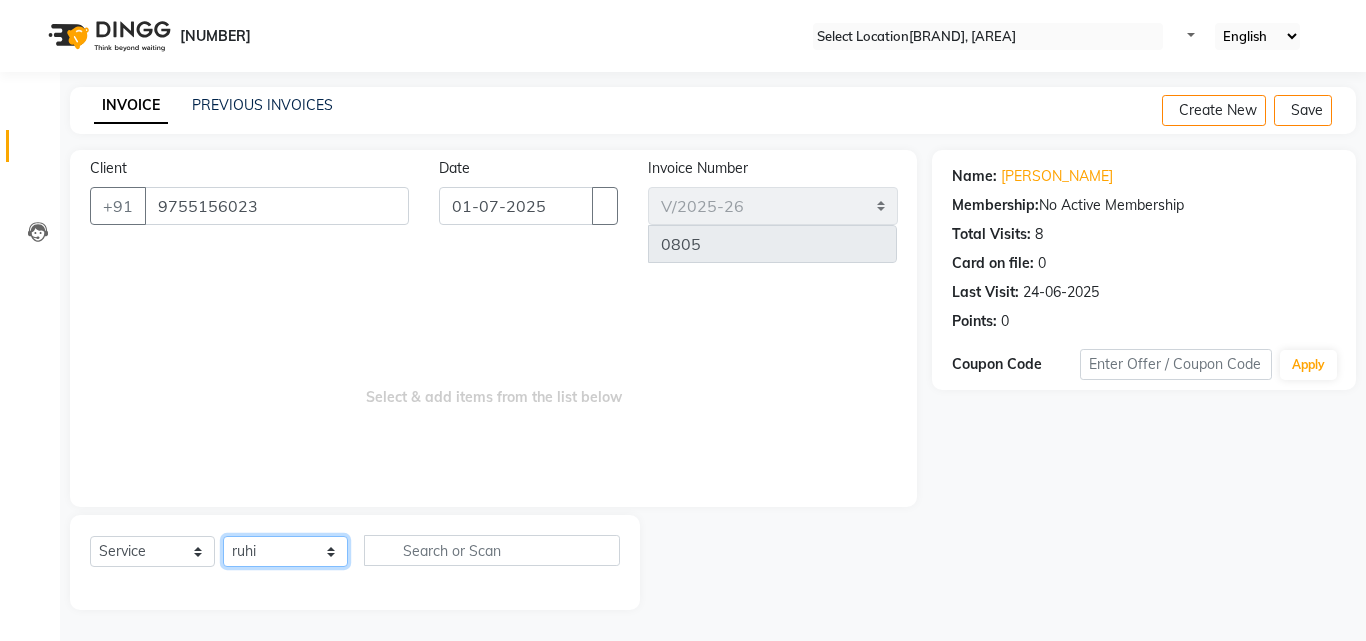 click on "Select Therapist [PERSON_NAME] [PERSON_NAME] [PERSON_NAME] [PERSON_NAME] [PERSON_NAME]" at bounding box center [285, 551] 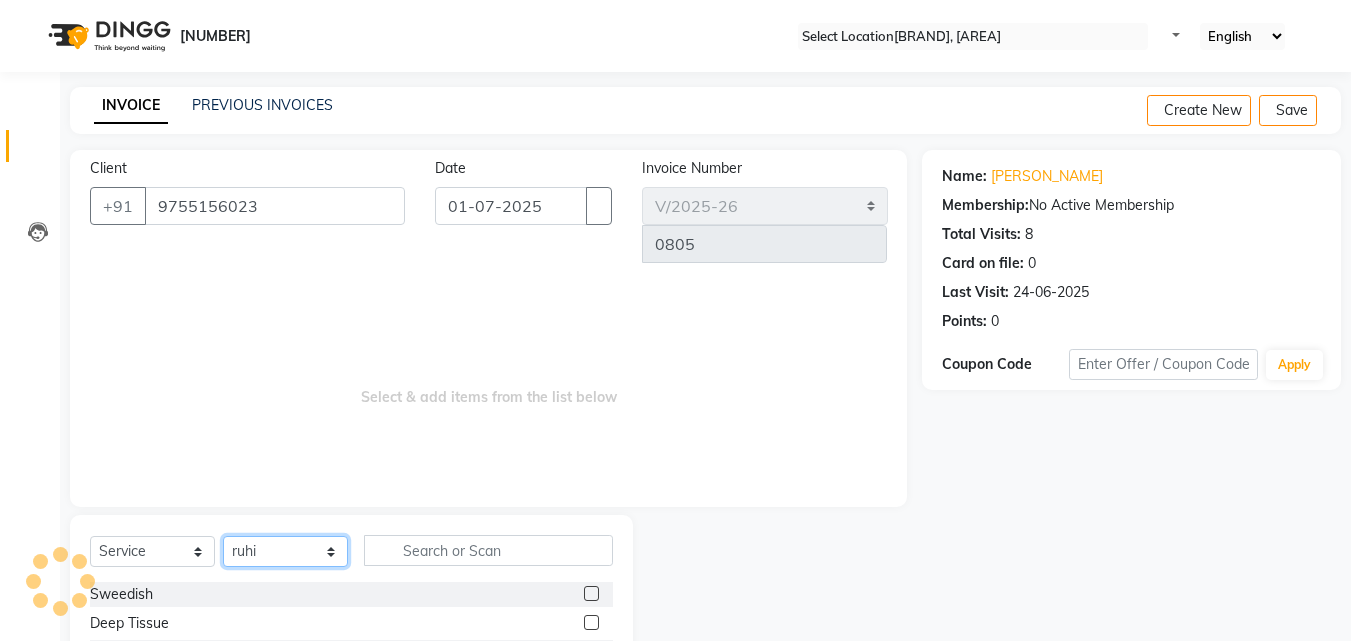 scroll, scrollTop: 160, scrollLeft: 0, axis: vertical 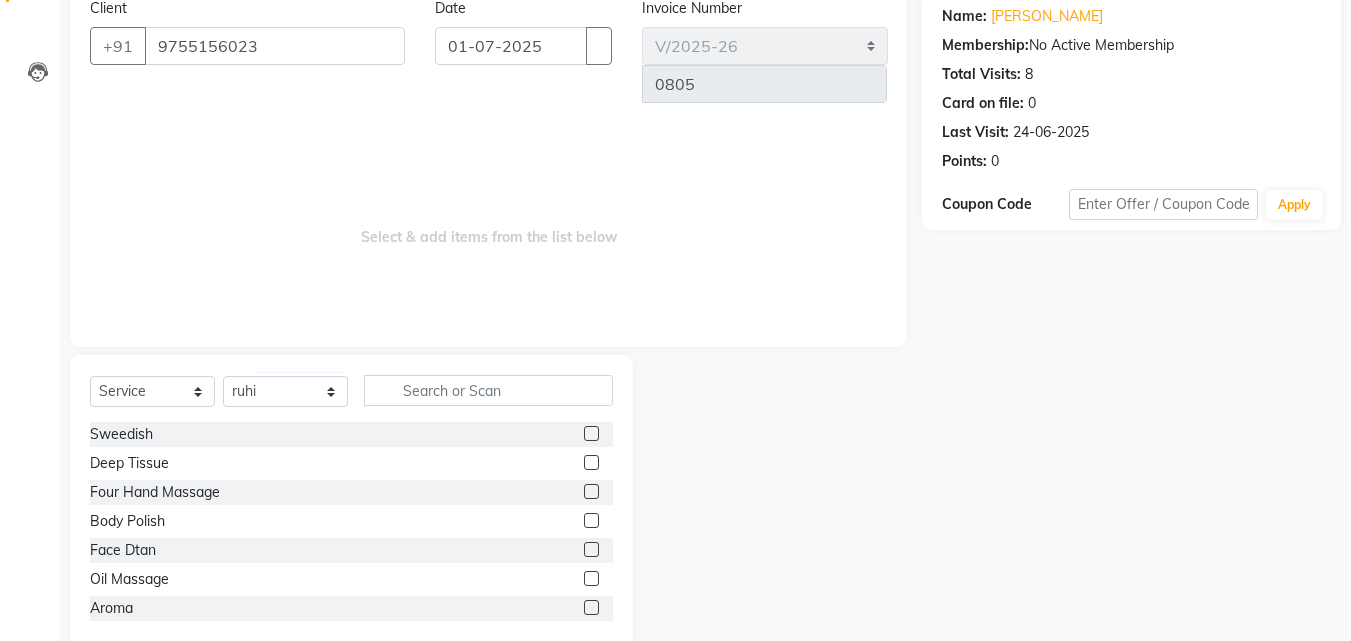 click at bounding box center [591, 578] 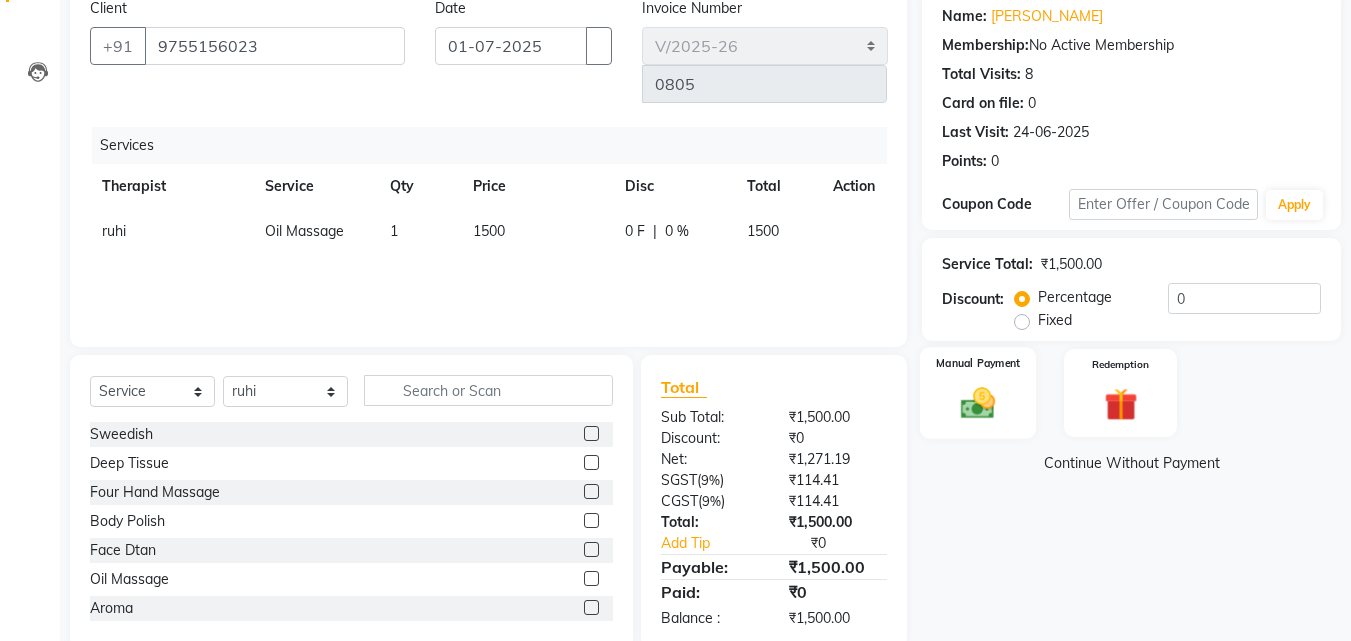 click at bounding box center [978, 403] 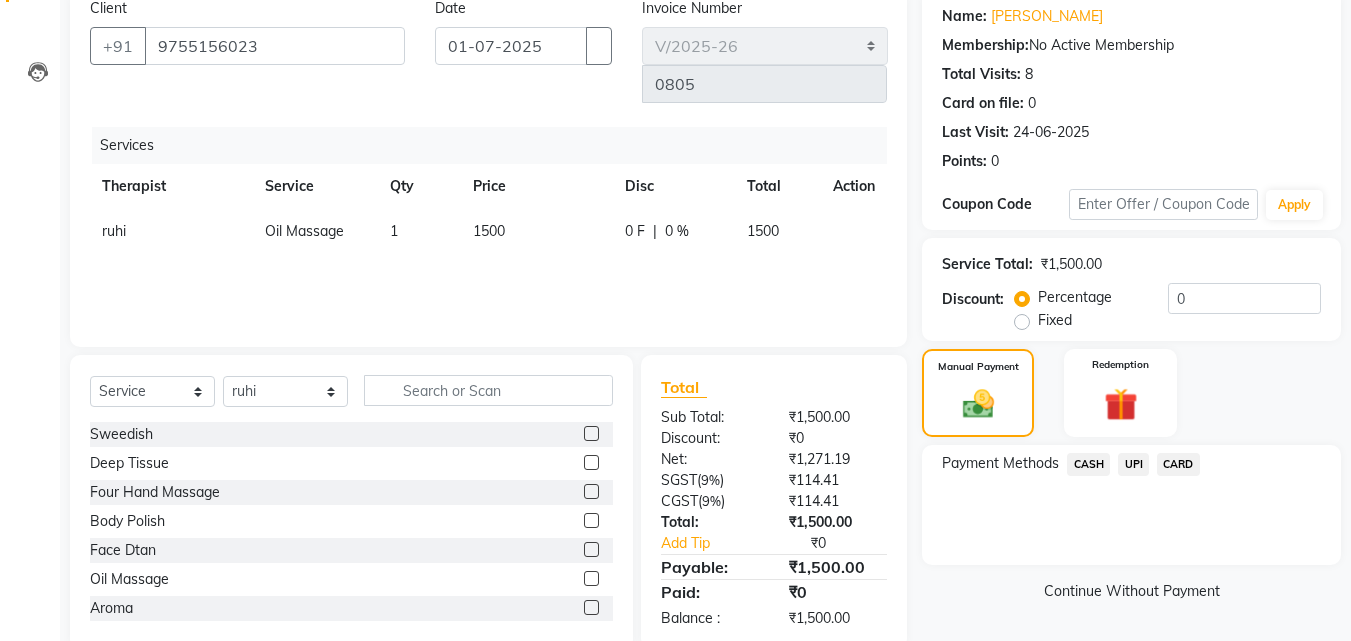 click on "CARD" at bounding box center (1088, 464) 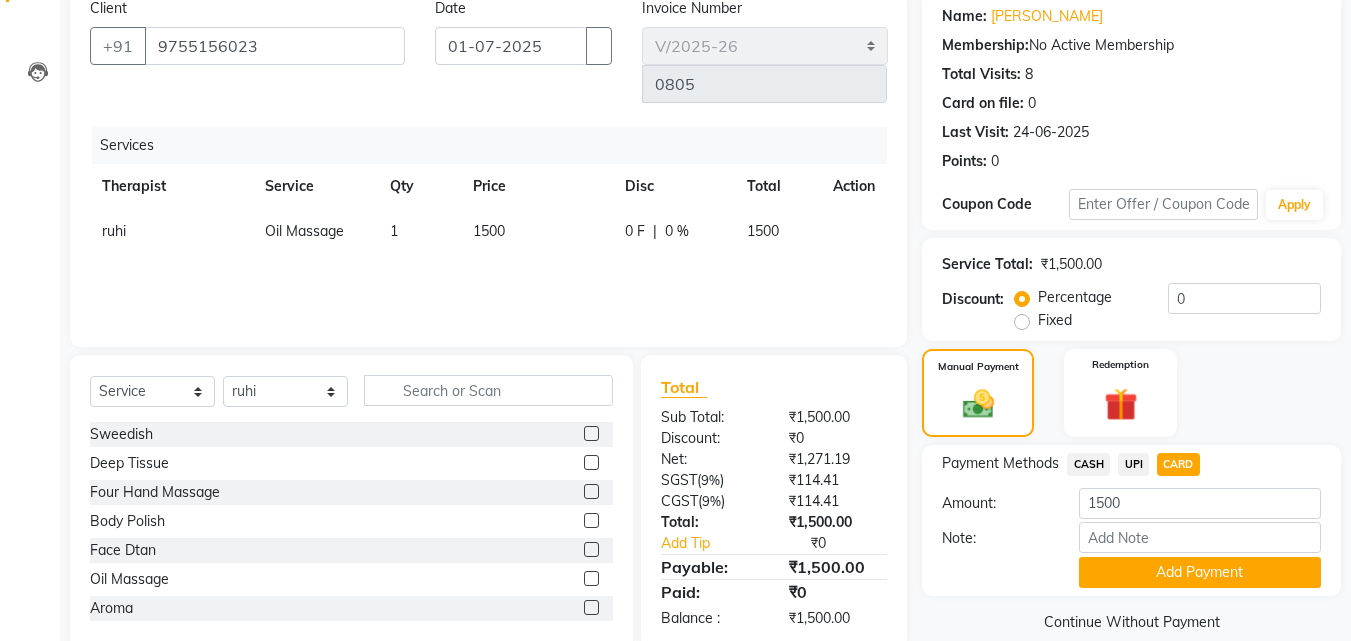 scroll, scrollTop: 191, scrollLeft: 0, axis: vertical 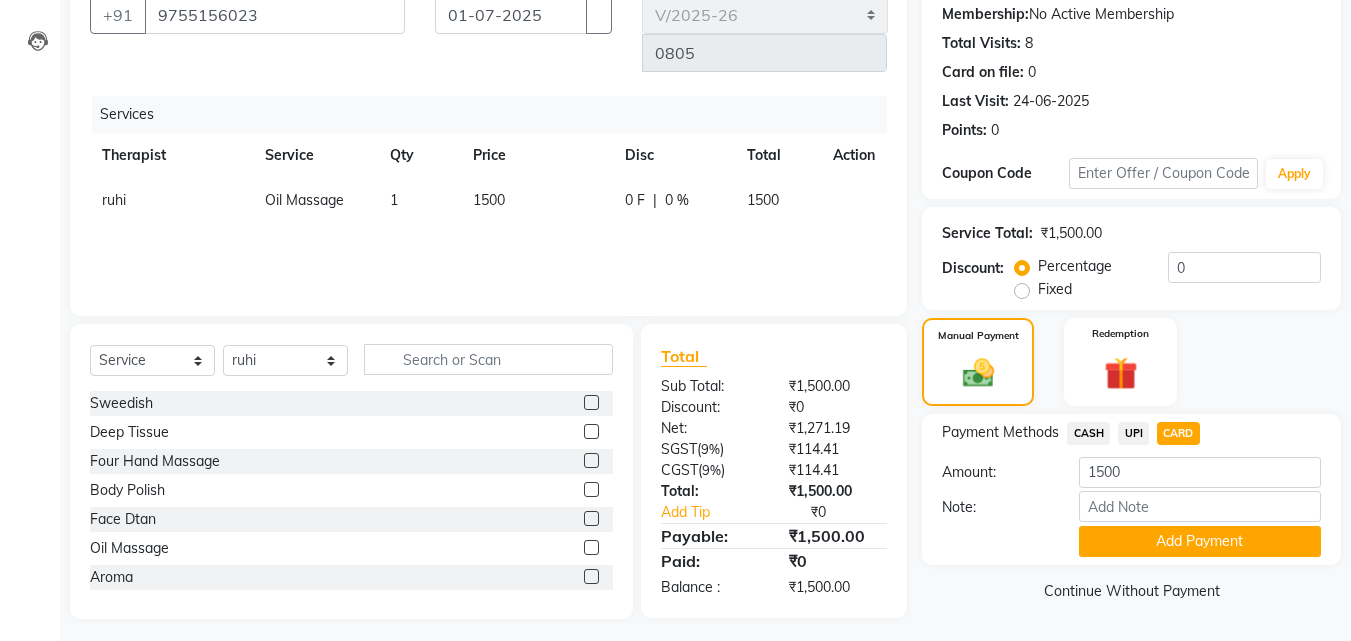 click on "Note:" at bounding box center (1131, 508) 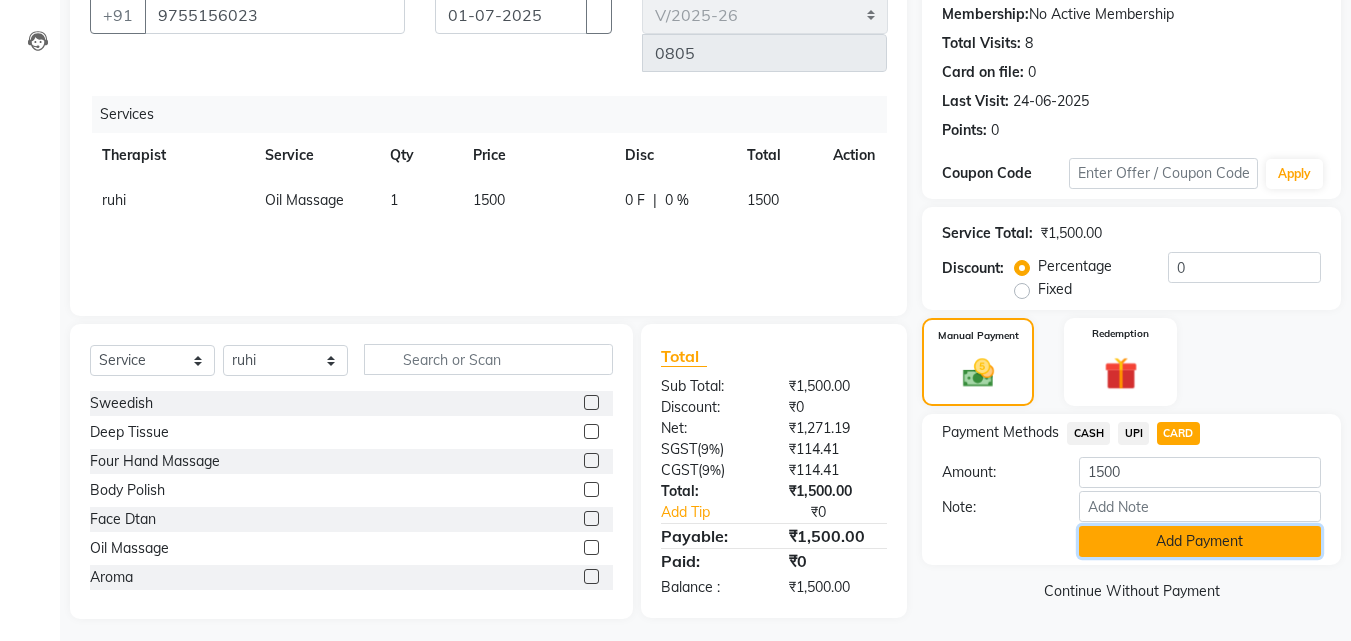 click on "Add Payment" at bounding box center (1200, 541) 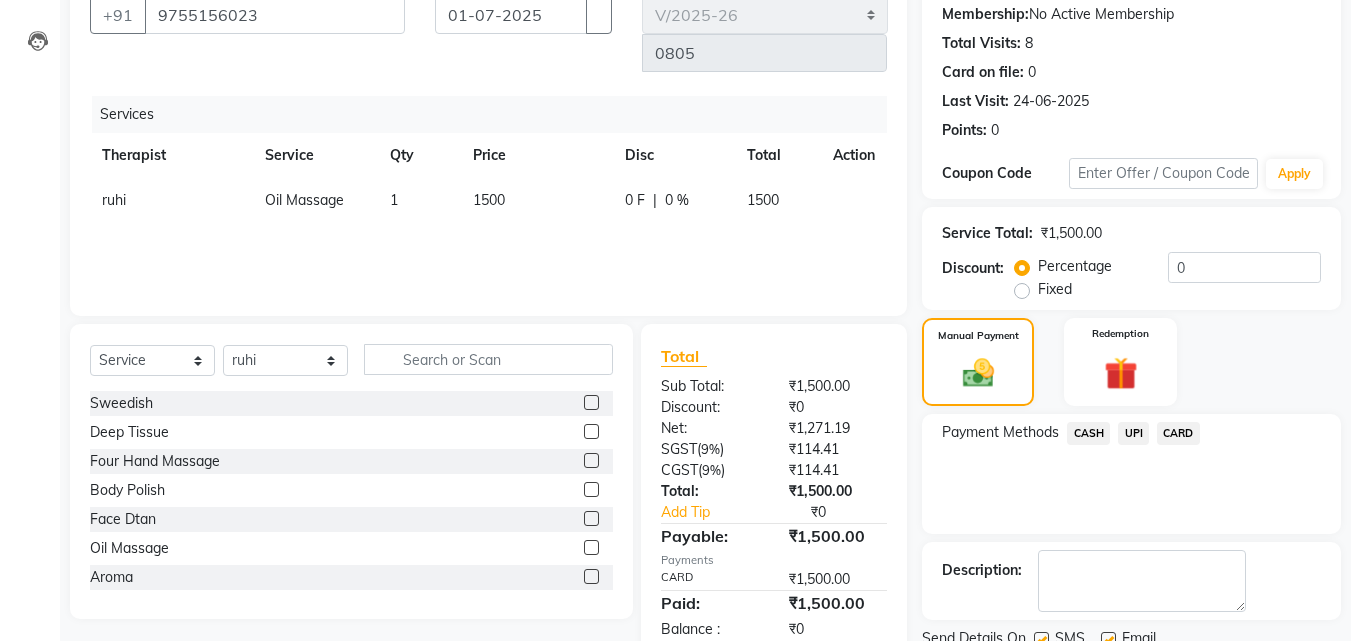 scroll, scrollTop: 275, scrollLeft: 0, axis: vertical 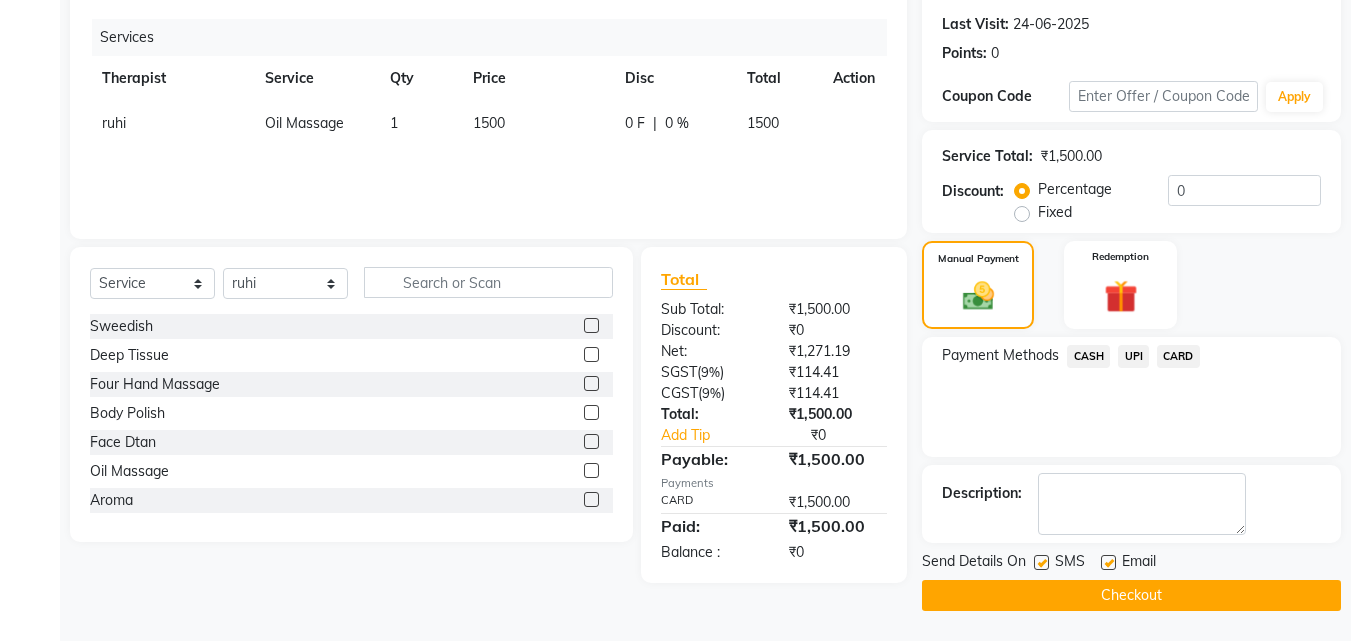 click at bounding box center [1041, 562] 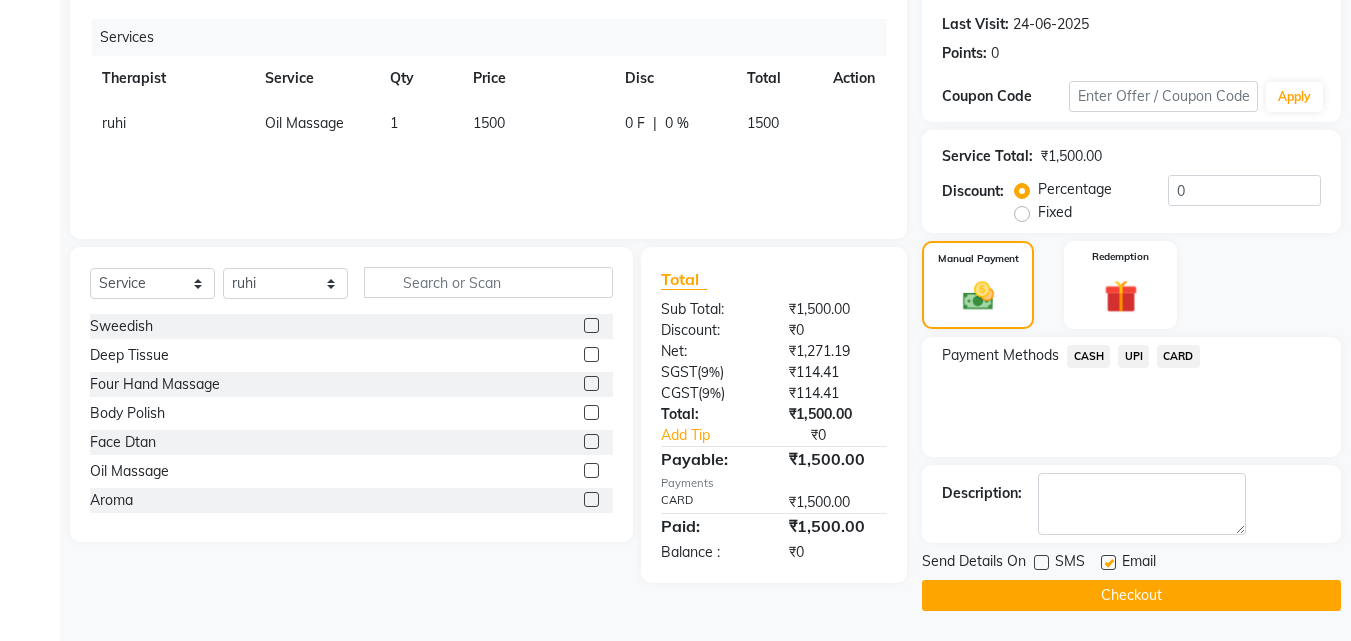 click at bounding box center (1108, 562) 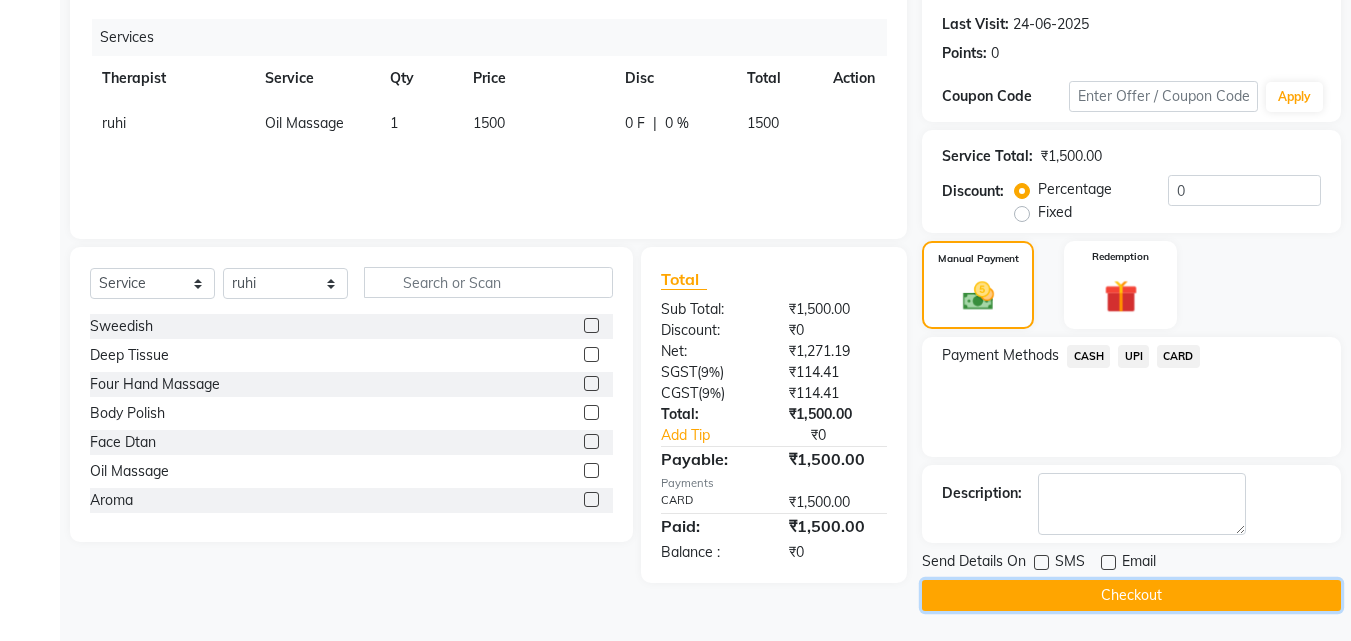 click on "Checkout" at bounding box center [1131, 595] 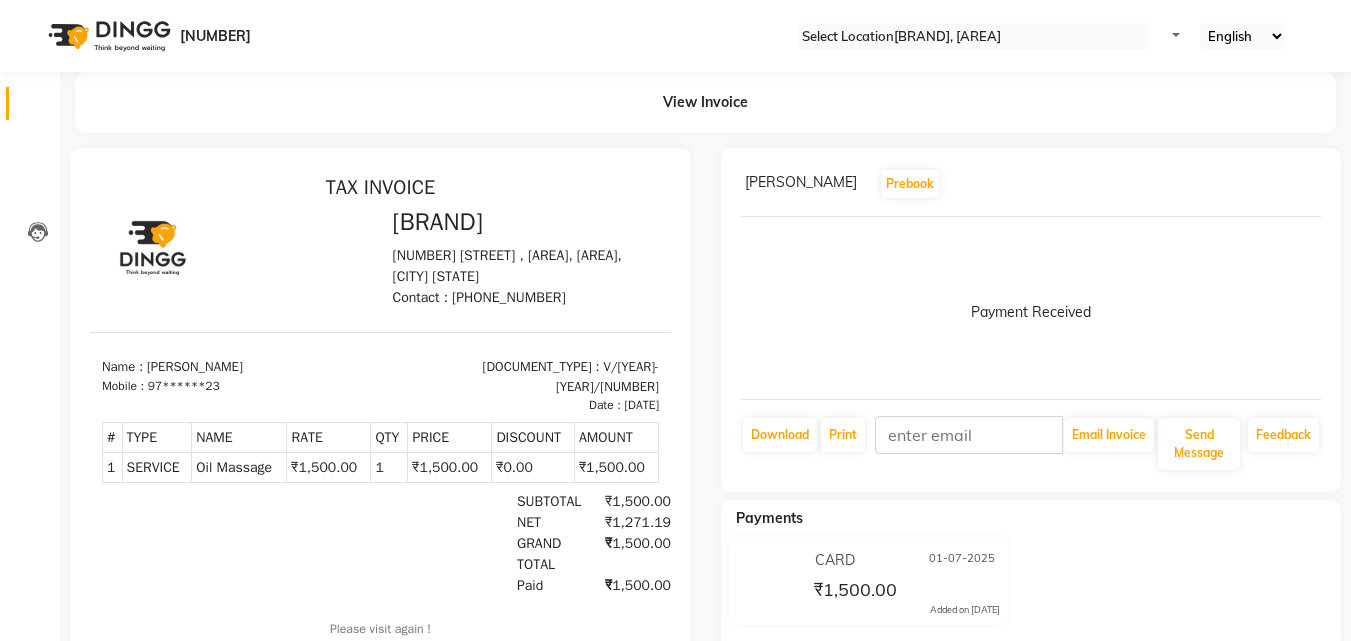 scroll, scrollTop: 0, scrollLeft: 0, axis: both 